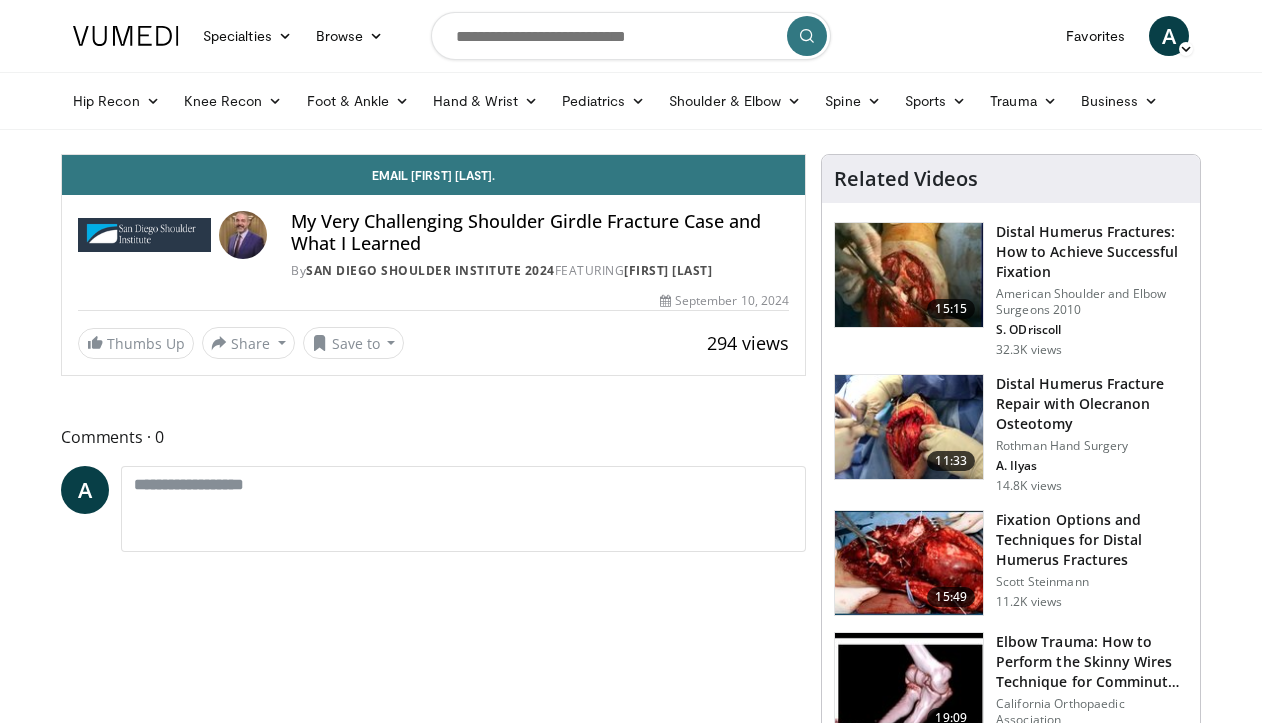 scroll, scrollTop: 0, scrollLeft: 0, axis: both 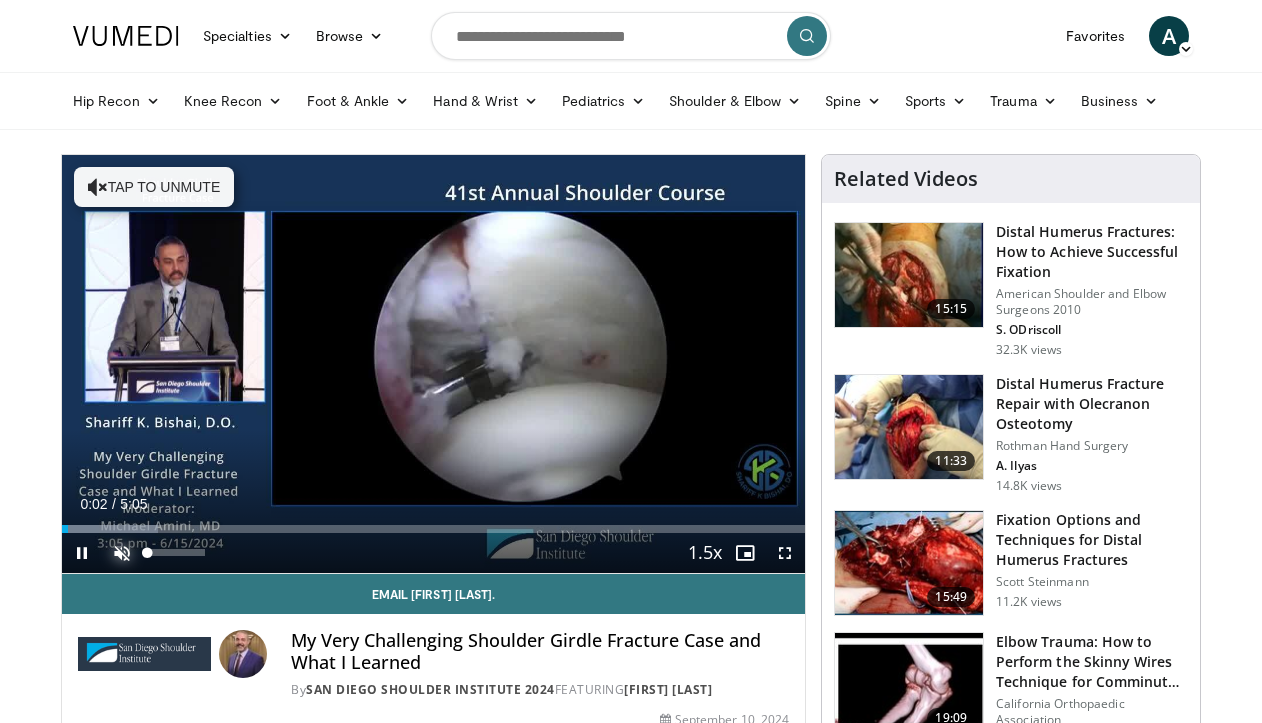 click at bounding box center (122, 553) 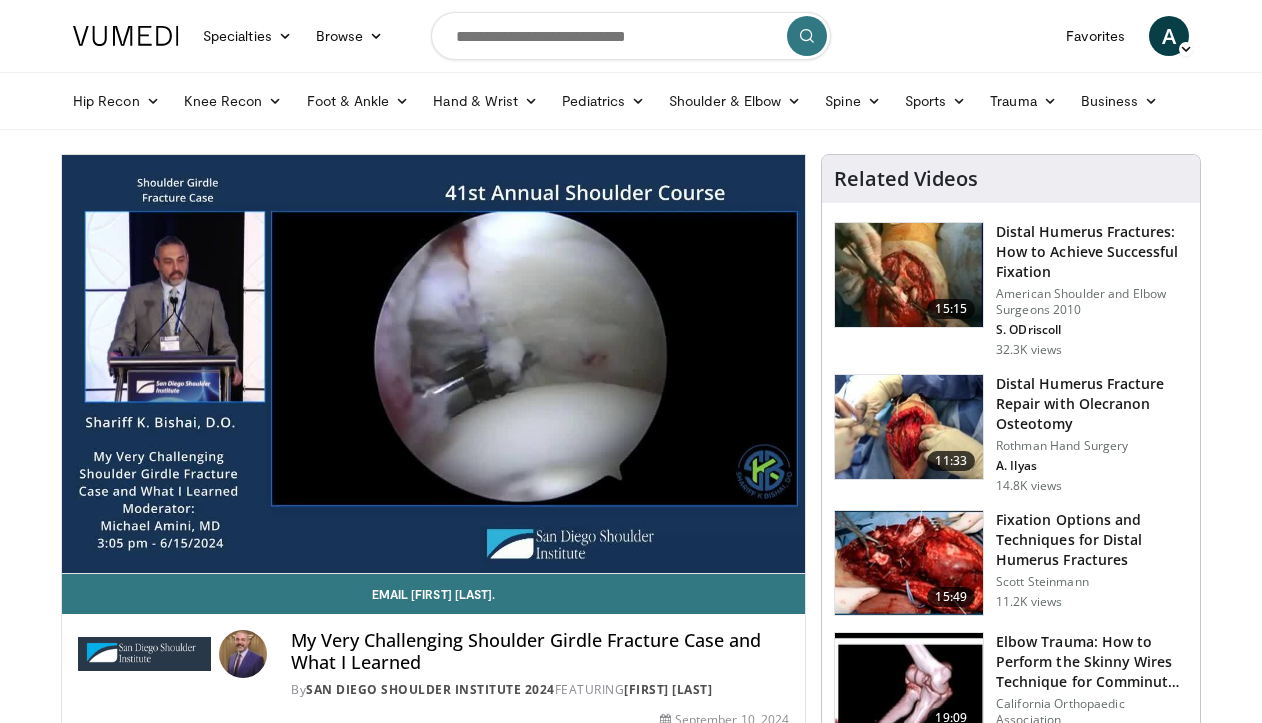 click on "10 seconds
Tap to unmute" at bounding box center (433, 364) 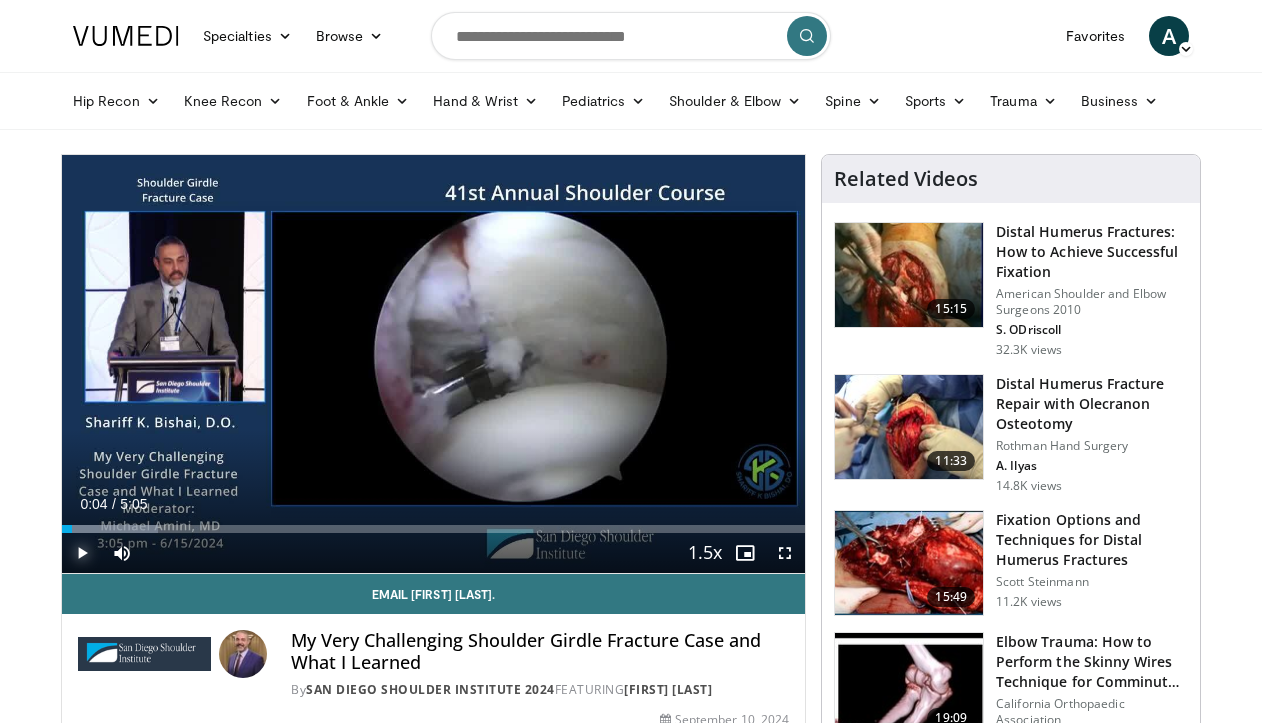 click at bounding box center (82, 553) 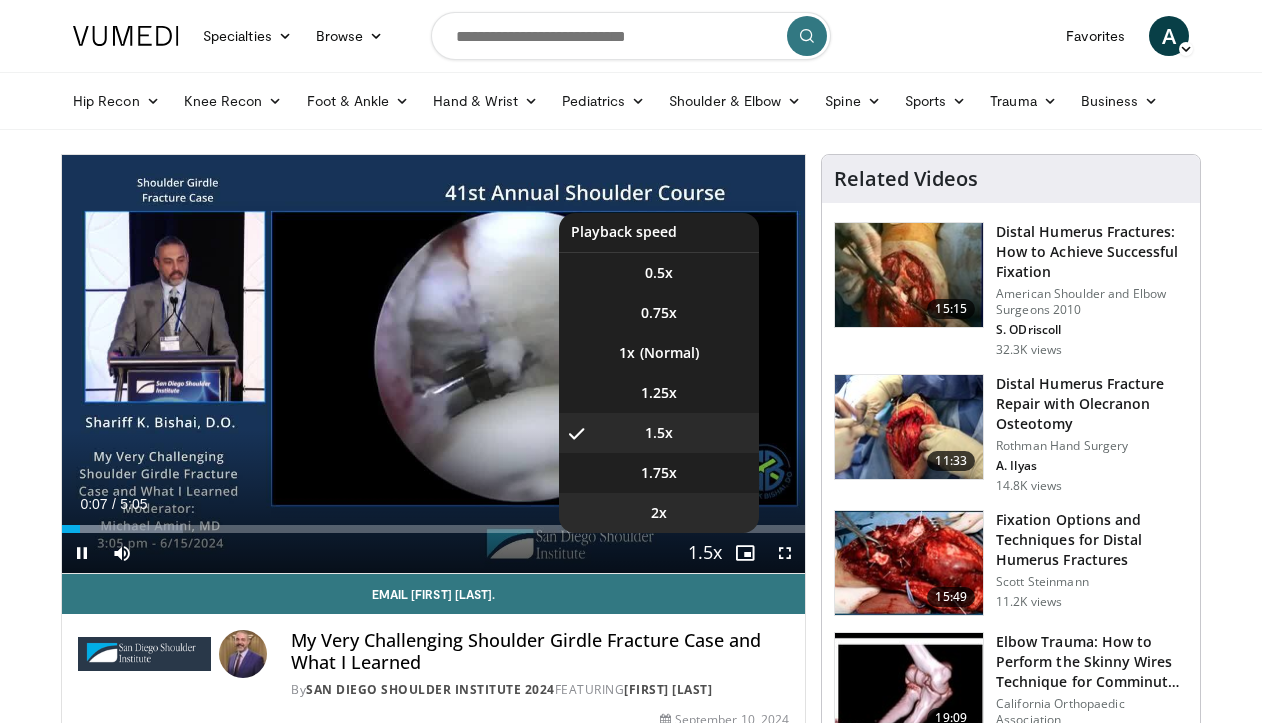 click on "2x" at bounding box center [659, 513] 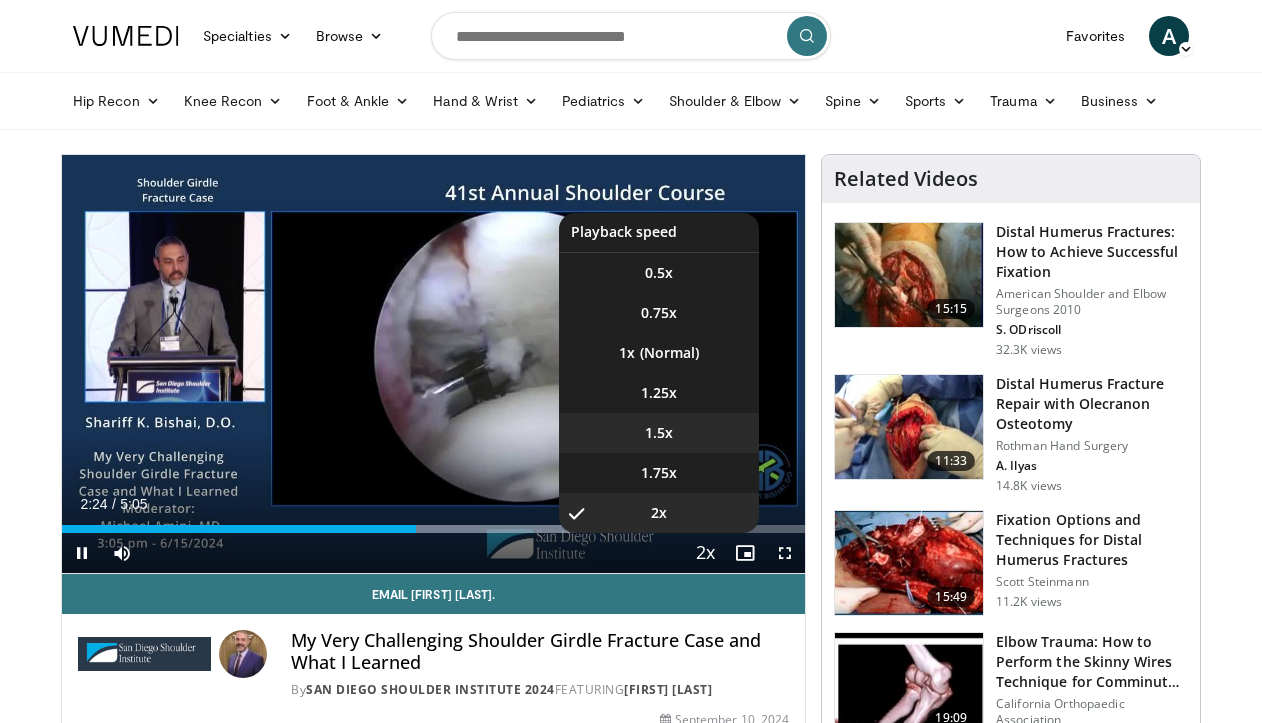 click on "1.5x" at bounding box center [659, 433] 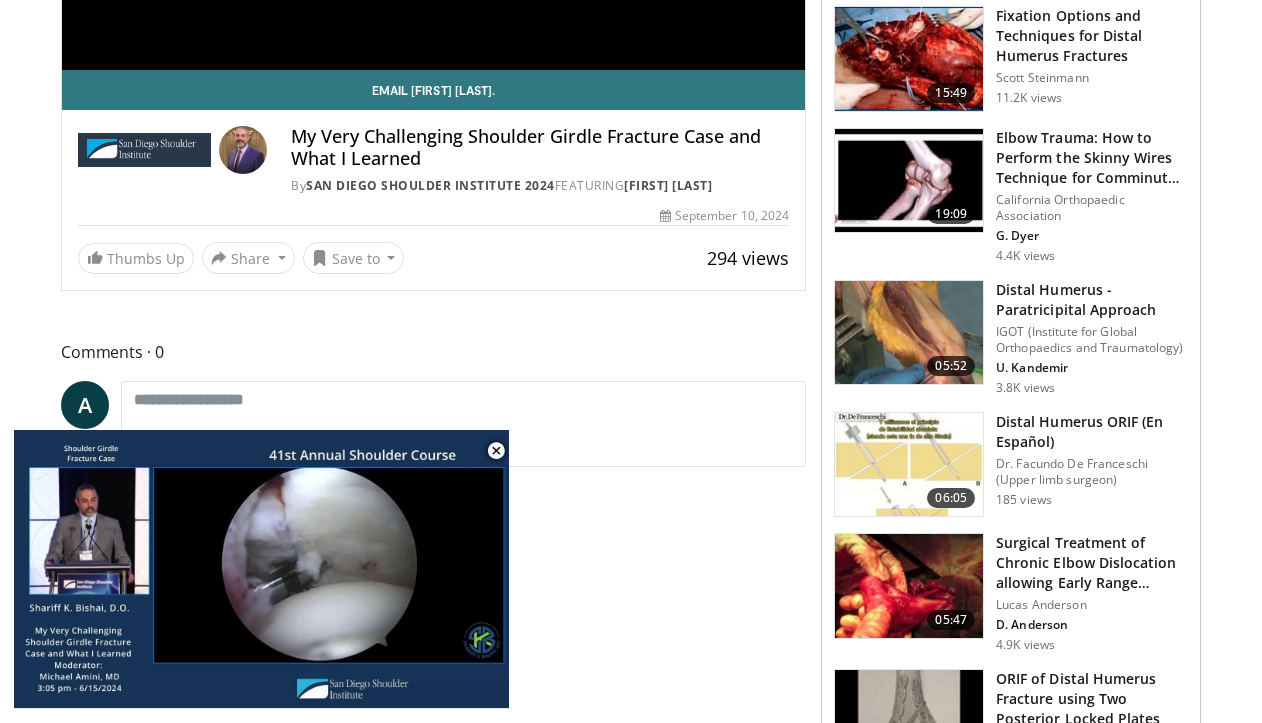 scroll, scrollTop: 508, scrollLeft: 0, axis: vertical 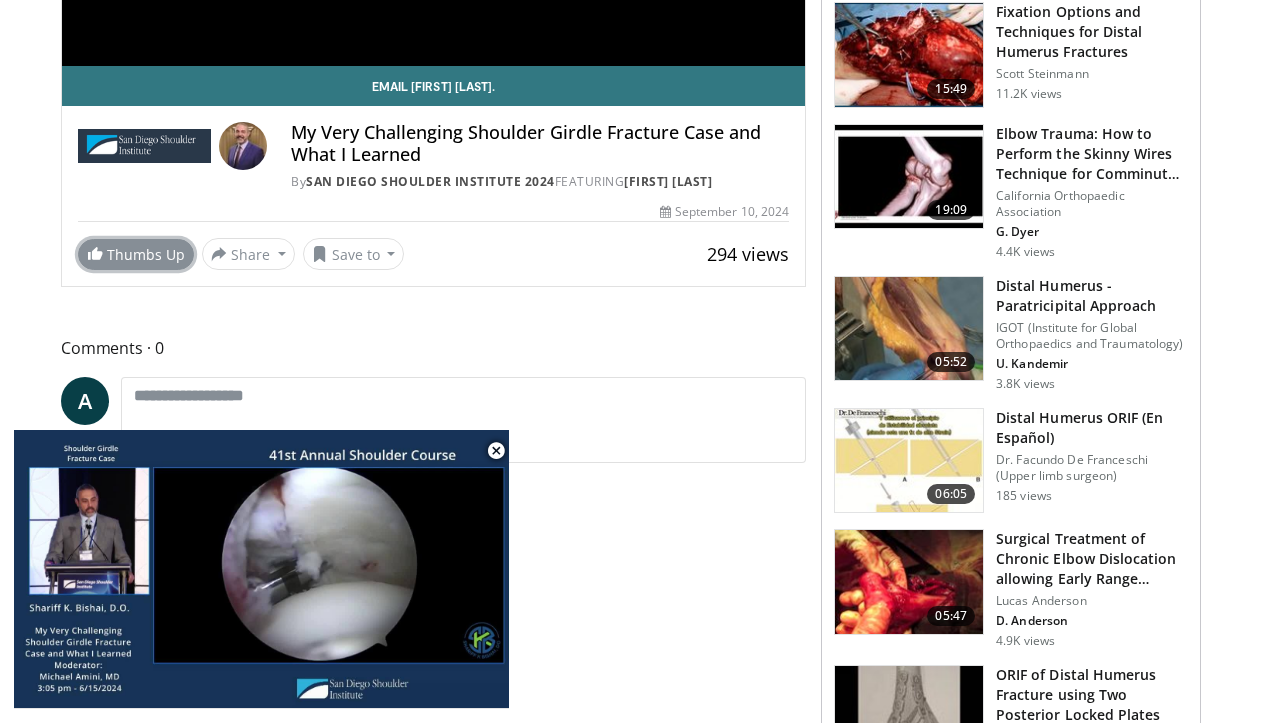 click on "Thumbs Up" at bounding box center (136, 254) 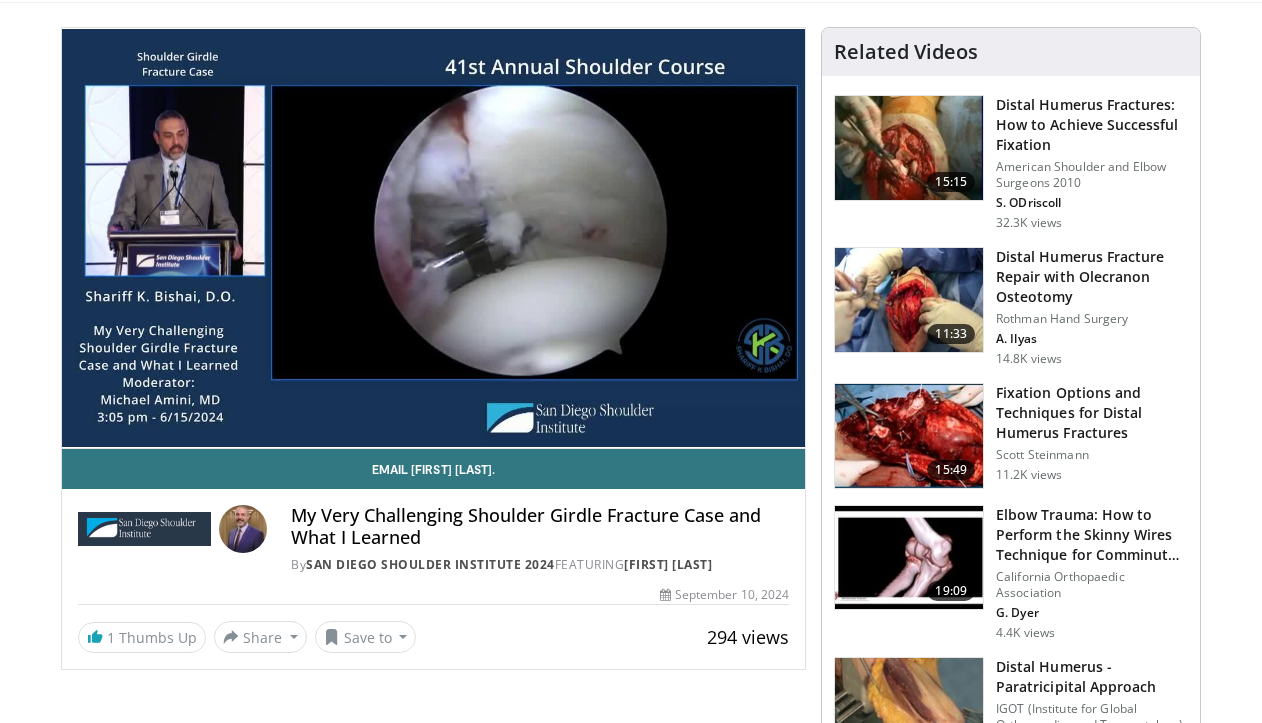 scroll, scrollTop: 129, scrollLeft: 0, axis: vertical 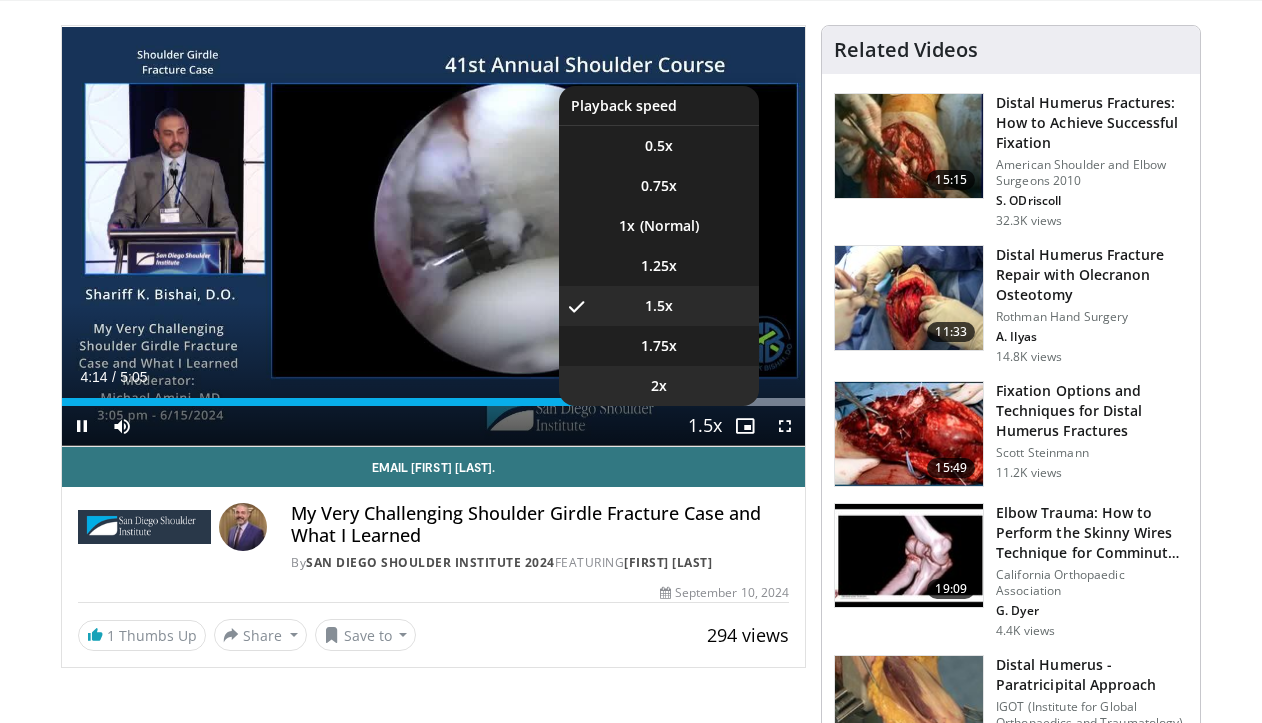click on "2x" at bounding box center [659, 386] 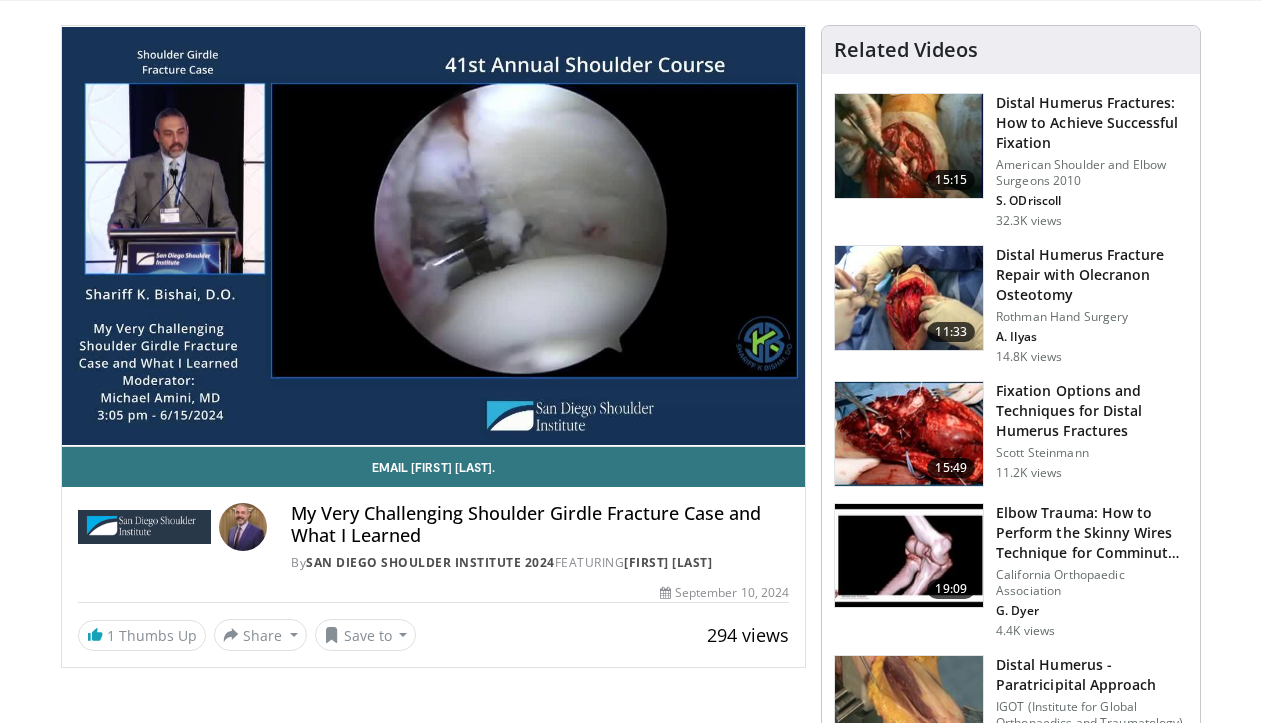 scroll, scrollTop: 0, scrollLeft: 0, axis: both 